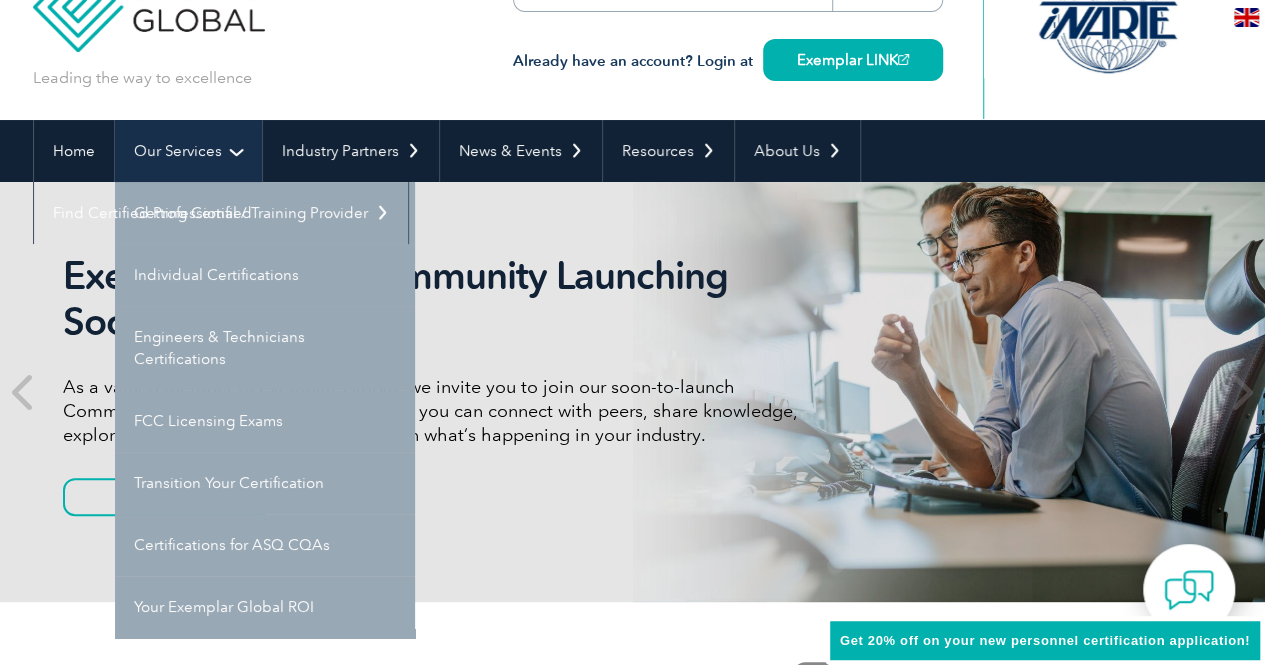 scroll, scrollTop: 100, scrollLeft: 0, axis: vertical 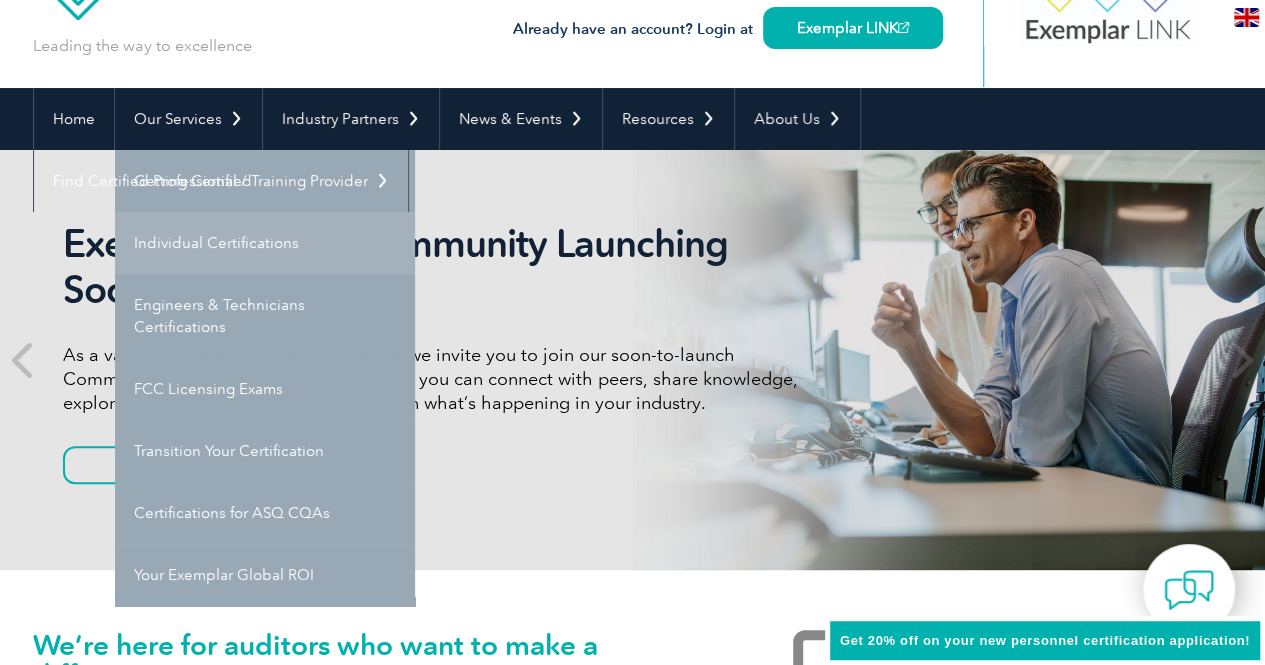 click on "Individual Certifications" at bounding box center (265, 243) 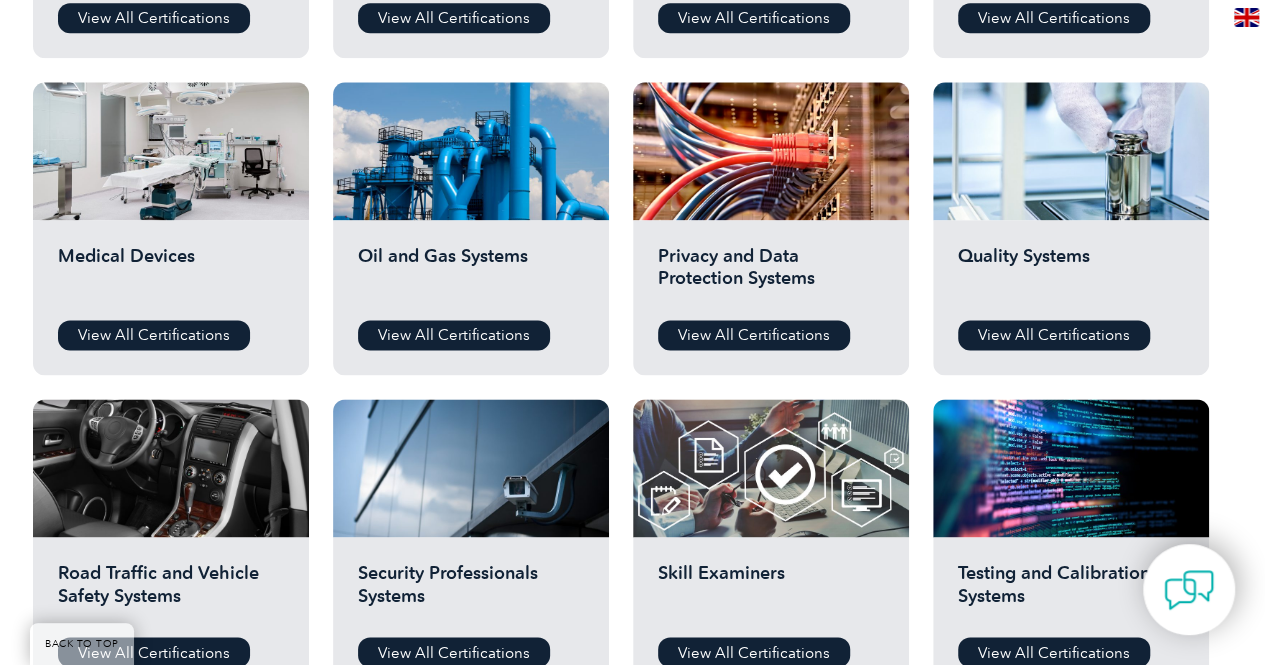 scroll, scrollTop: 1400, scrollLeft: 0, axis: vertical 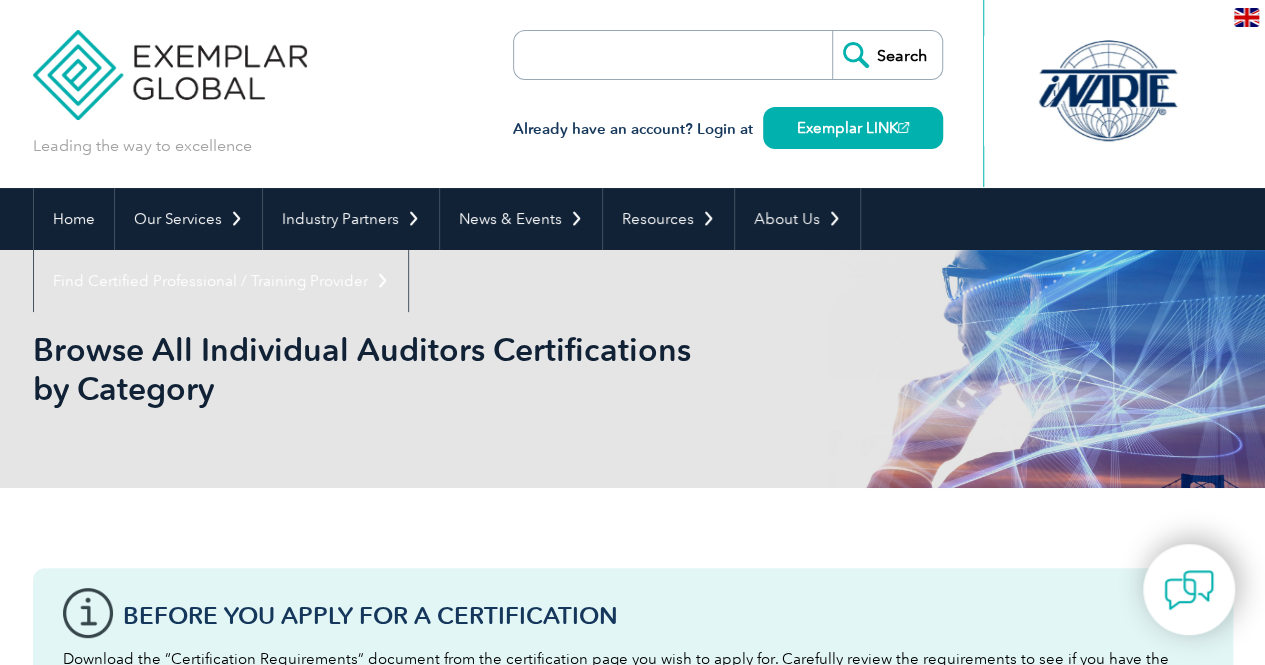 click at bounding box center (629, 55) 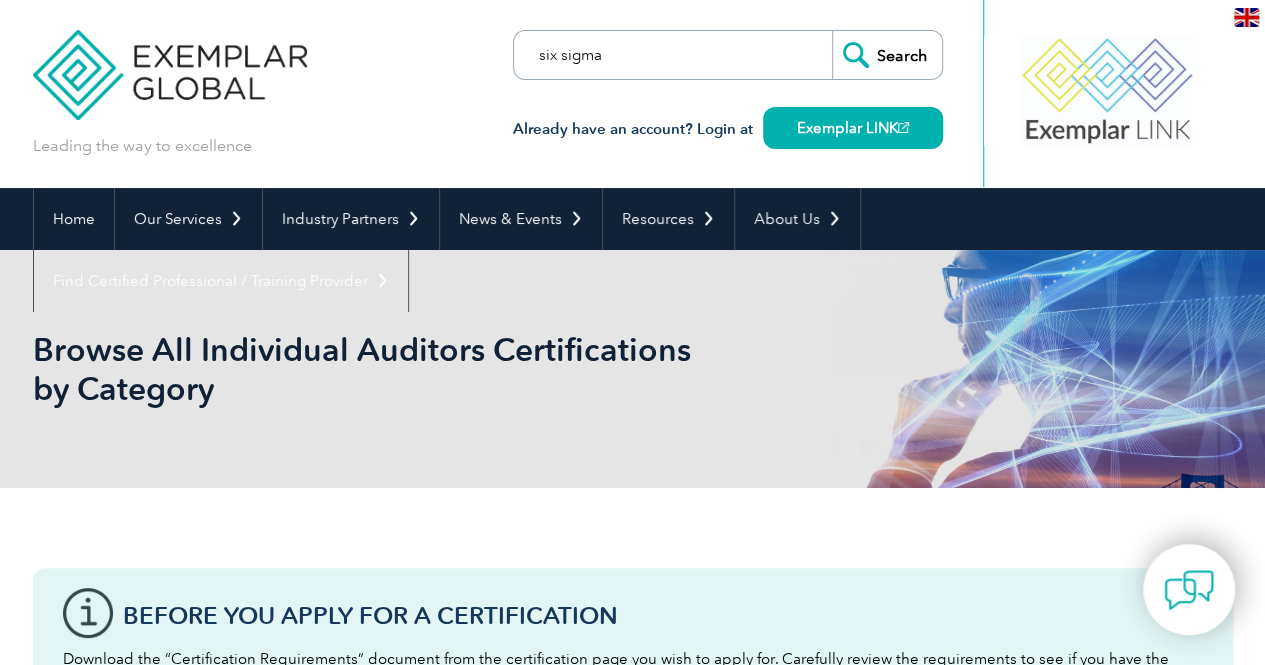 type on "six sigma" 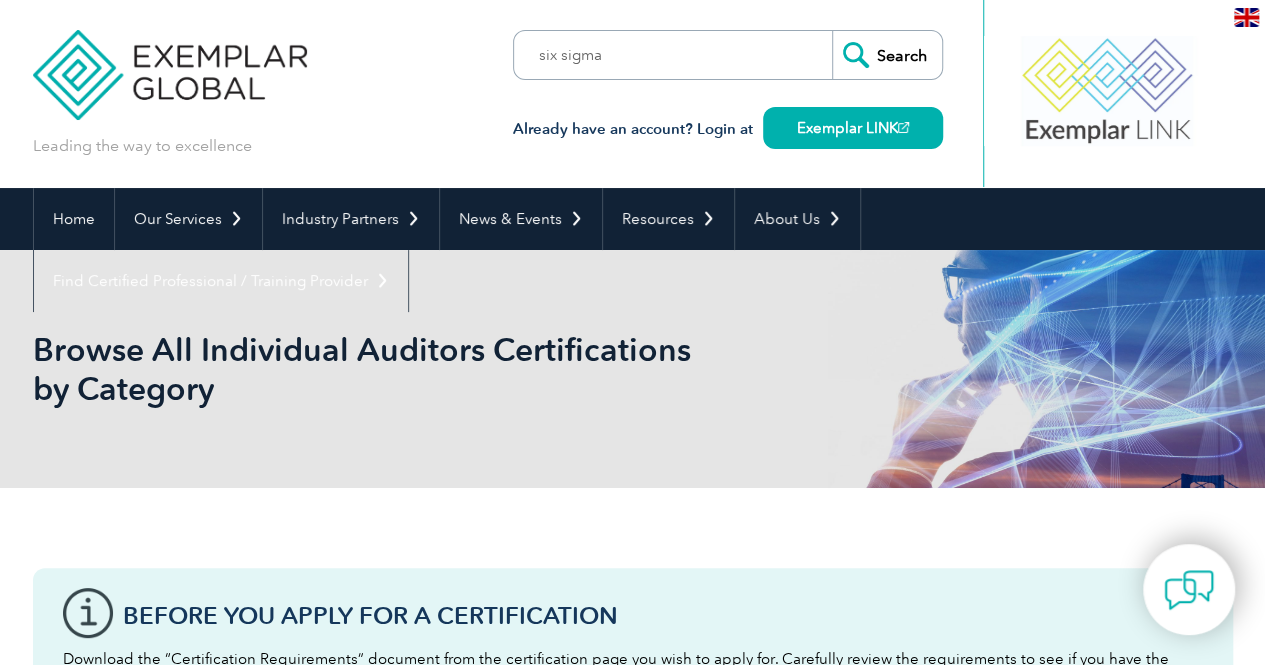 click on "Search" at bounding box center [887, 55] 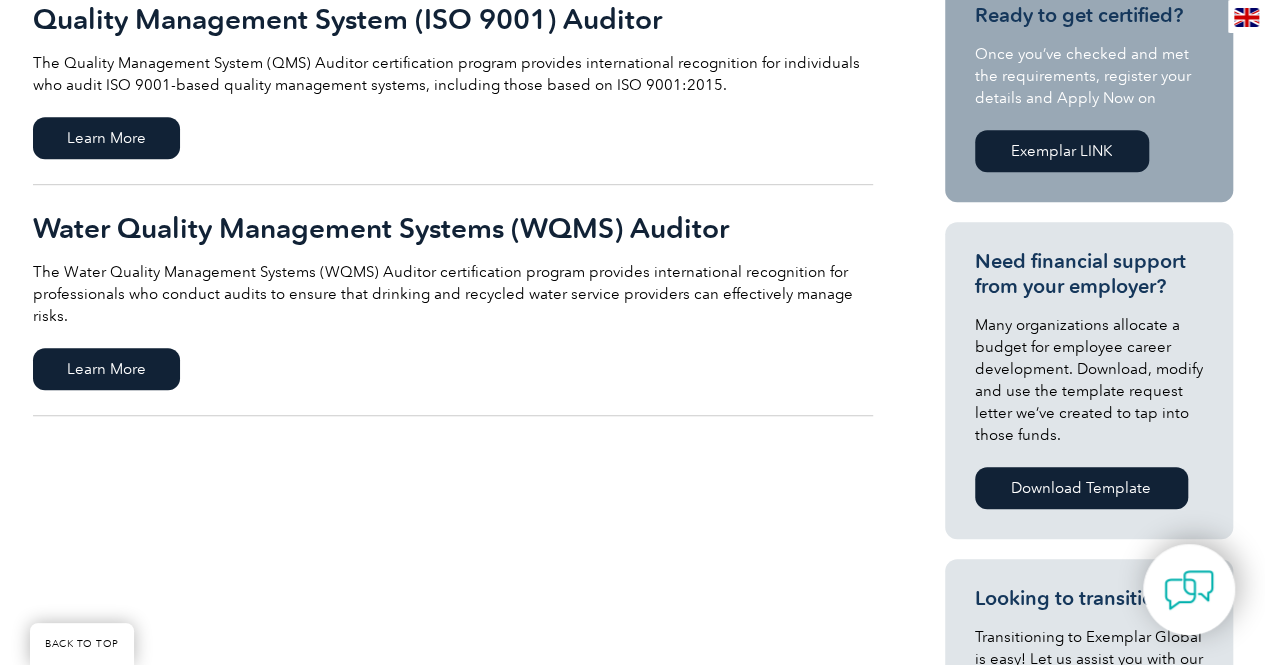 scroll, scrollTop: 700, scrollLeft: 0, axis: vertical 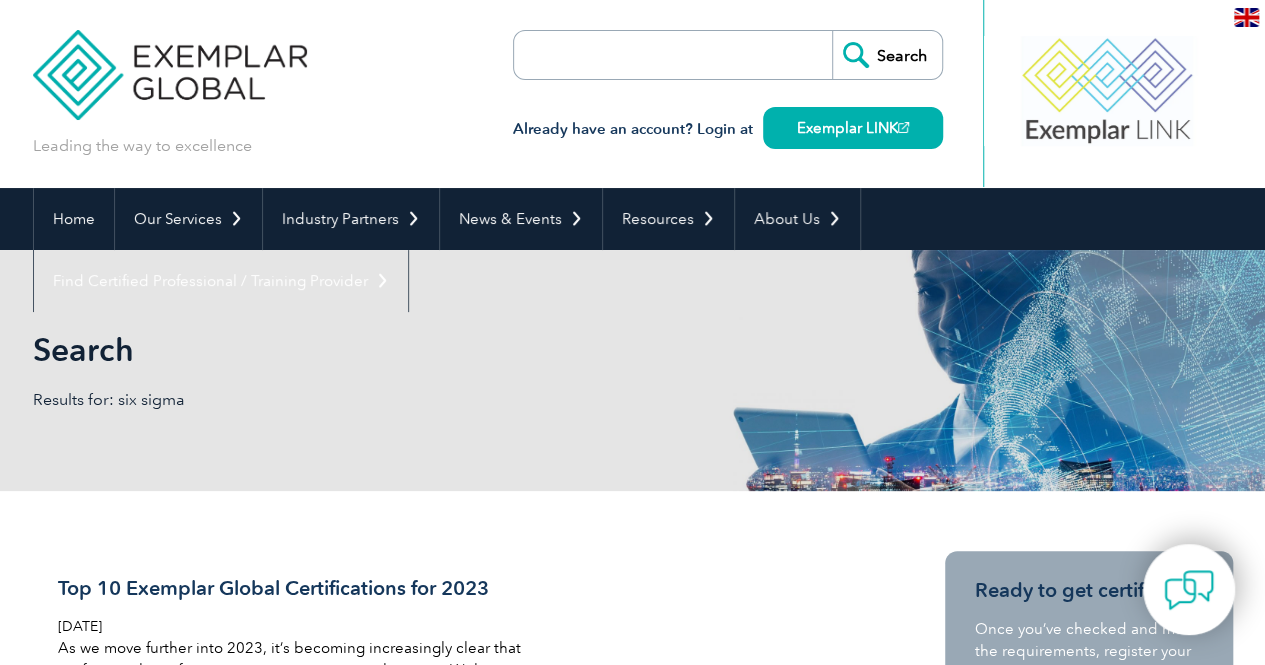 click at bounding box center (629, 55) 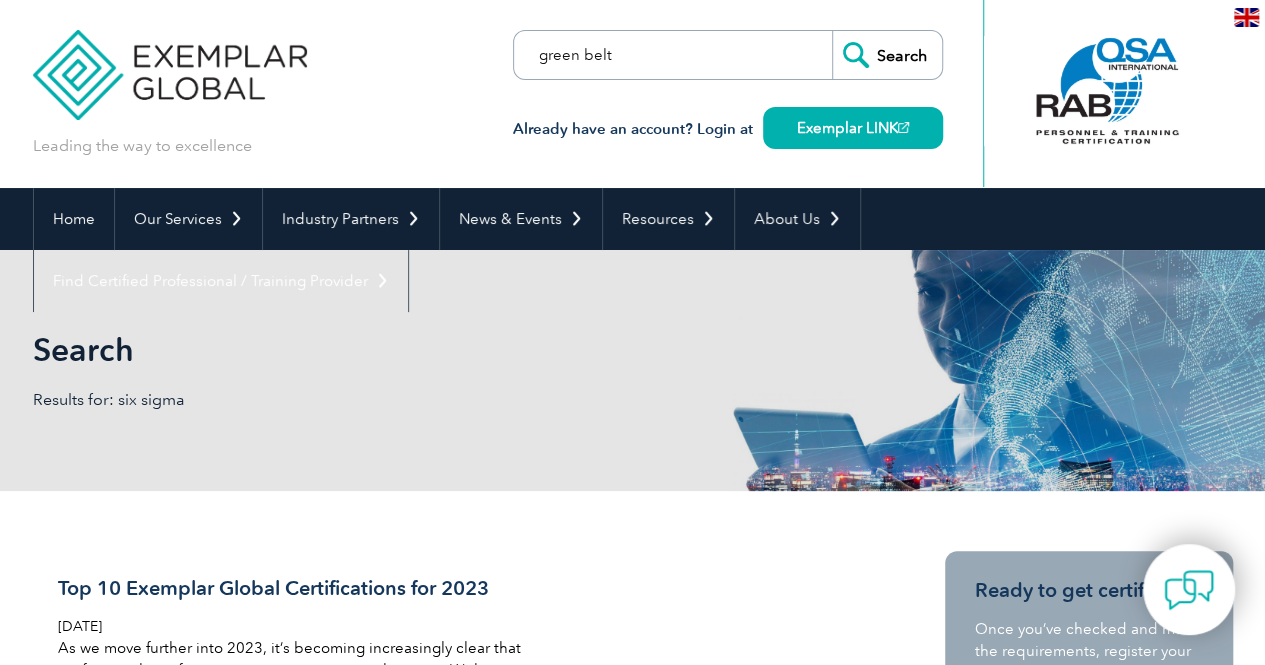 type on "green belt" 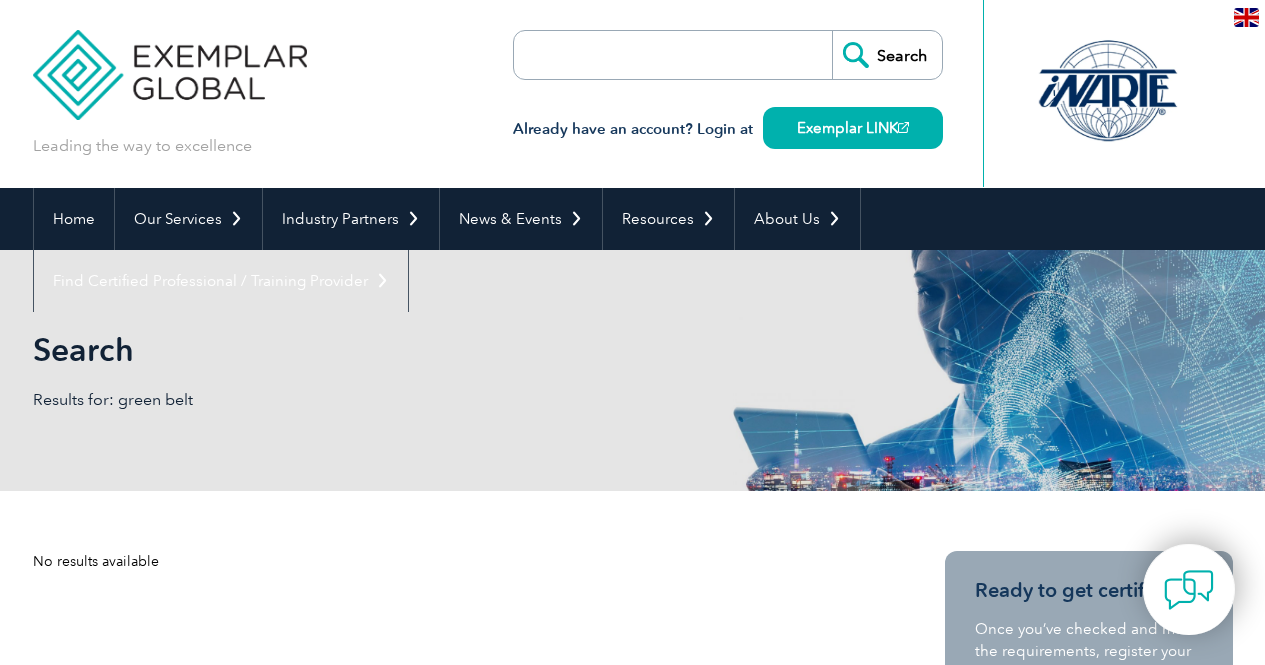 scroll, scrollTop: 0, scrollLeft: 0, axis: both 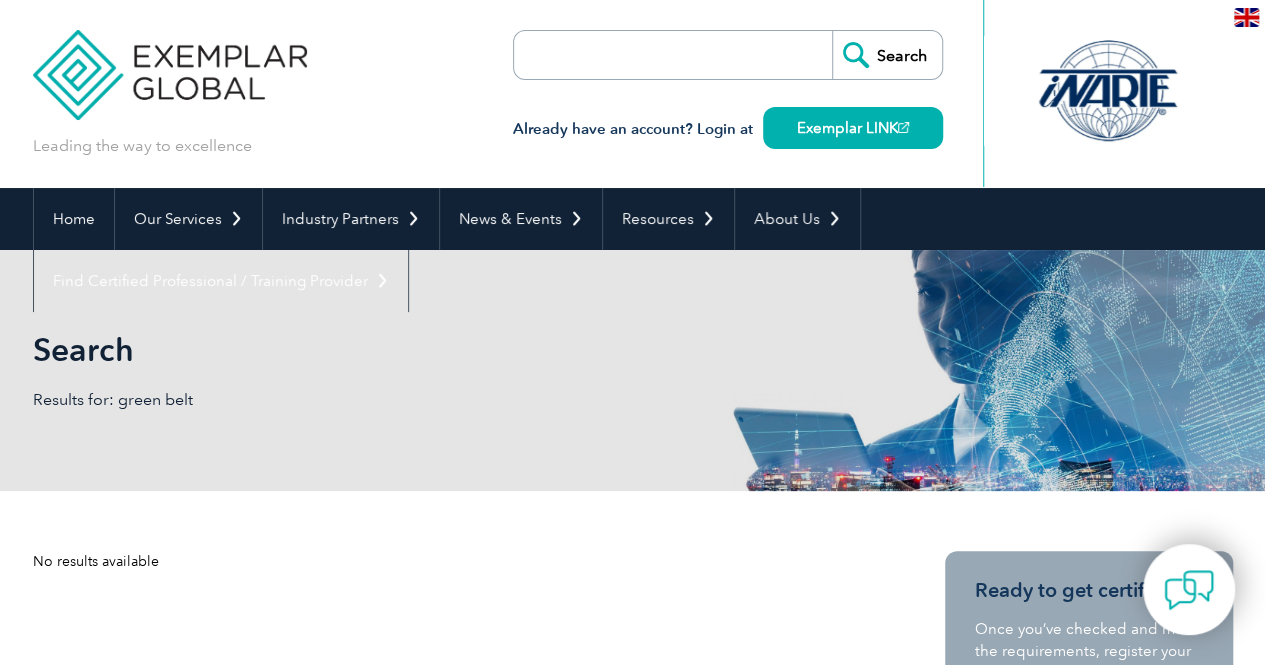 click at bounding box center (629, 55) 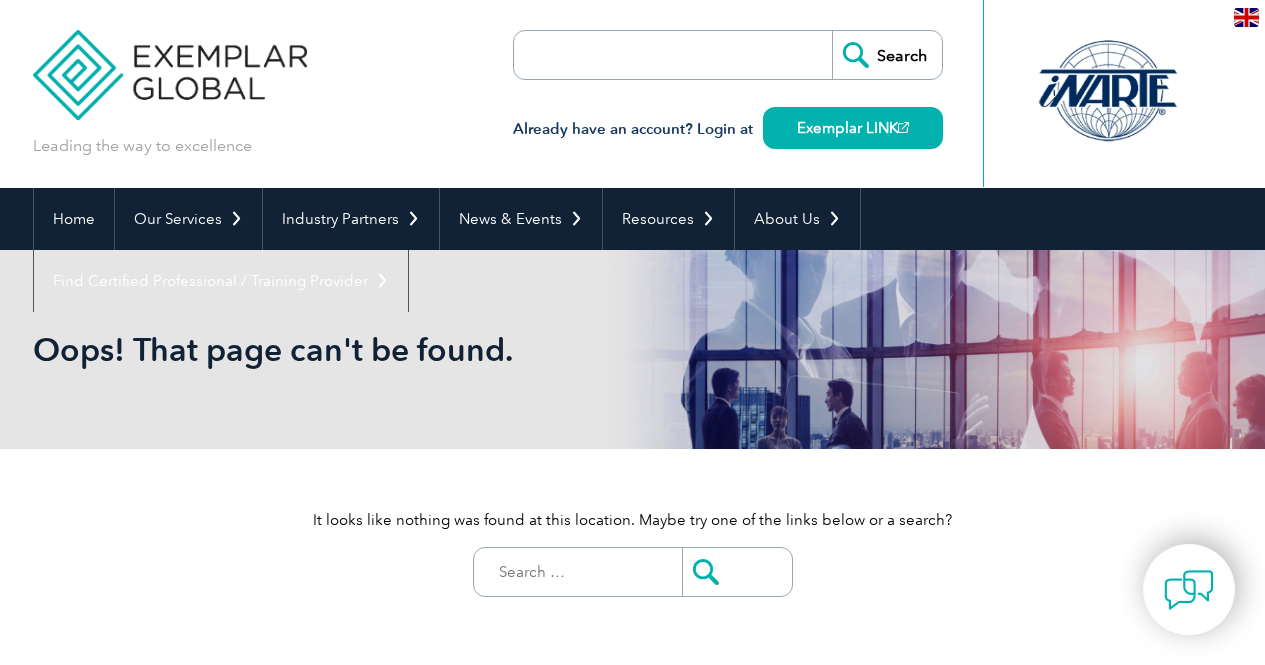 scroll, scrollTop: 0, scrollLeft: 0, axis: both 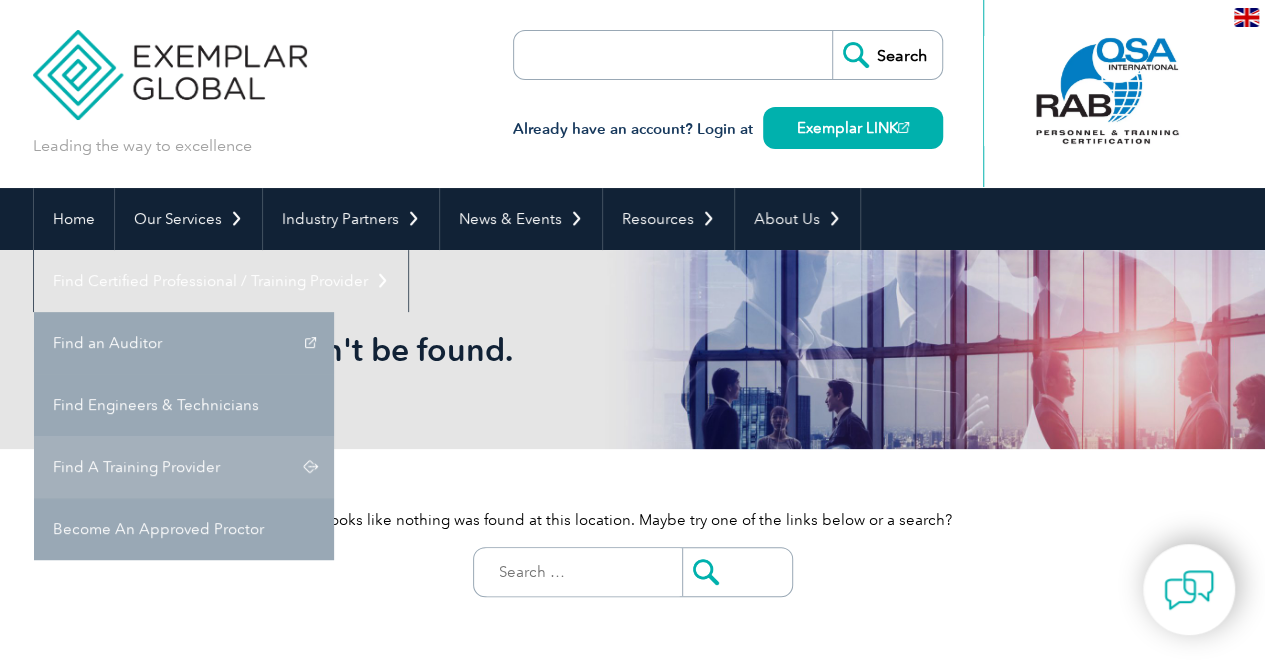 click on "Find A Training Provider" at bounding box center [184, 467] 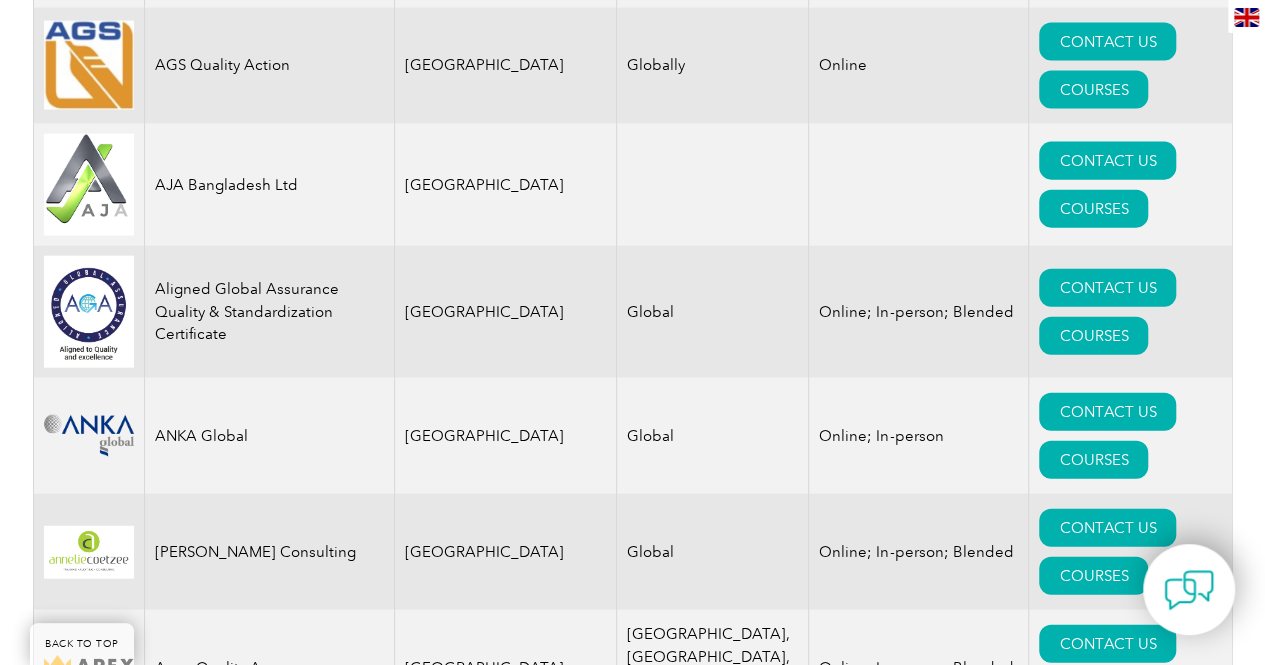 scroll, scrollTop: 2200, scrollLeft: 0, axis: vertical 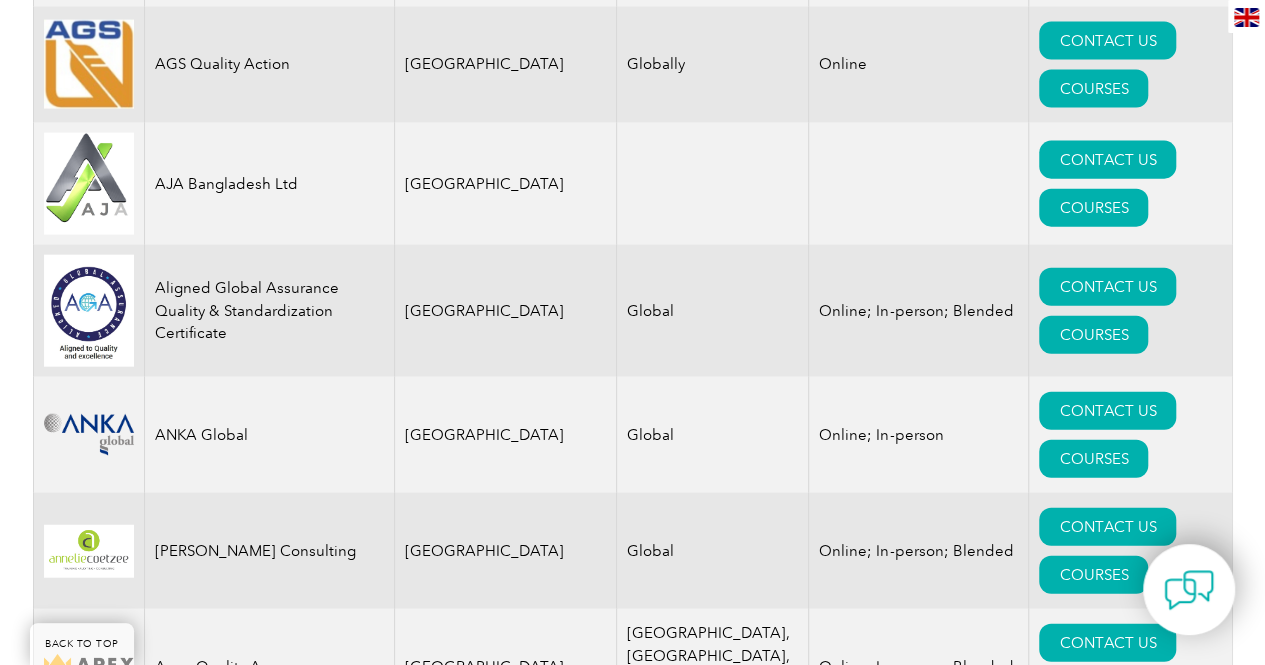 drag, startPoint x: 1168, startPoint y: 379, endPoint x: 1128, endPoint y: 391, distance: 41.761227 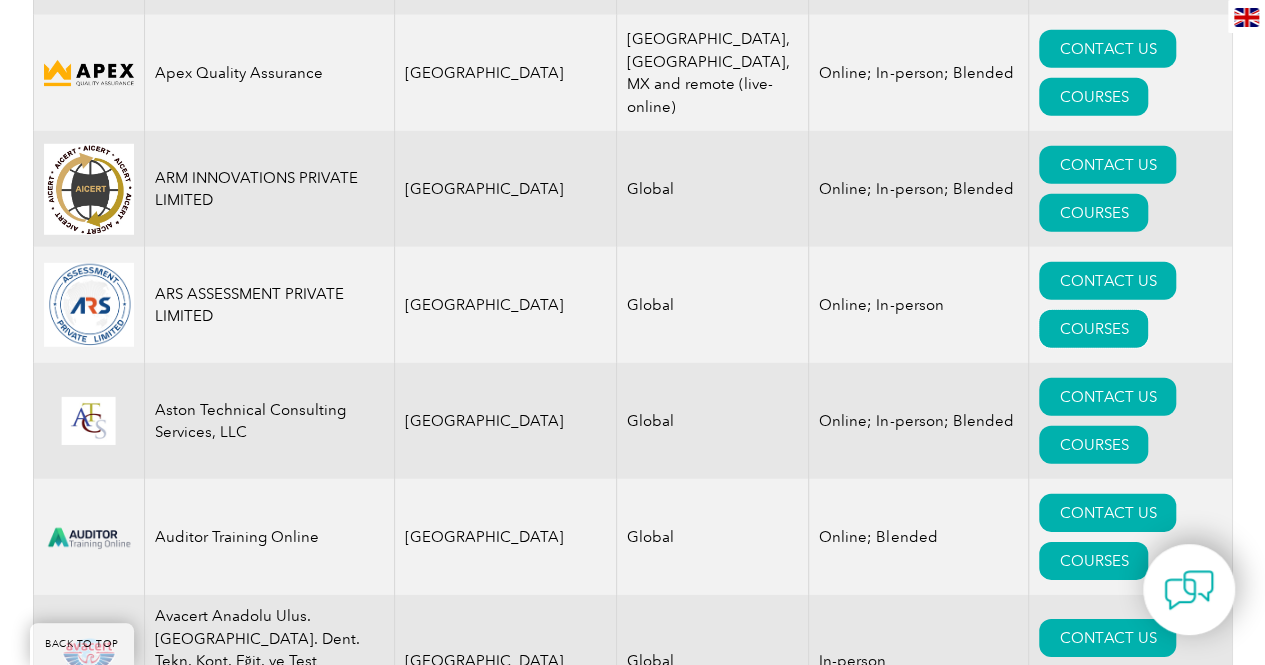 scroll, scrollTop: 2900, scrollLeft: 0, axis: vertical 